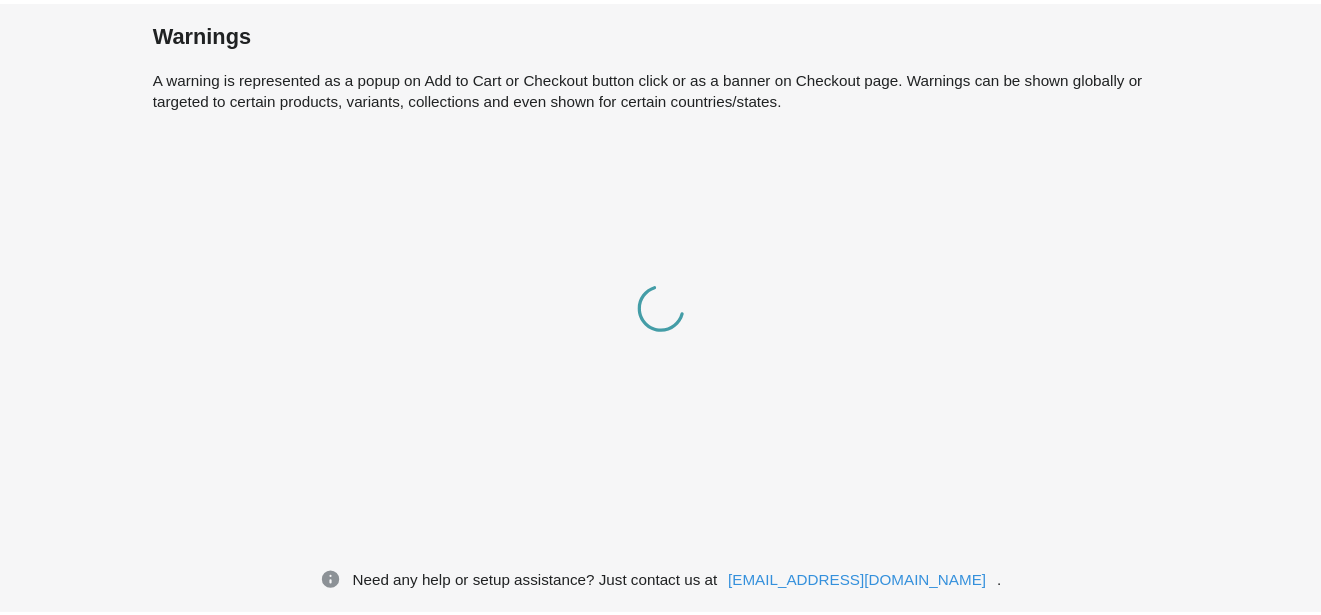 scroll, scrollTop: 0, scrollLeft: 0, axis: both 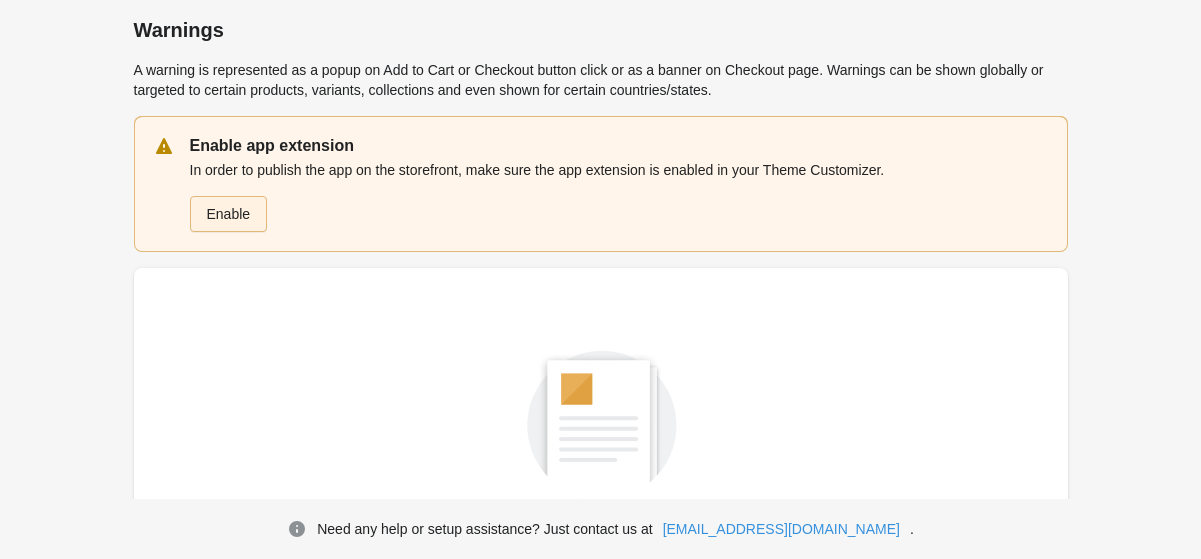 click on "Enable" at bounding box center [229, 214] 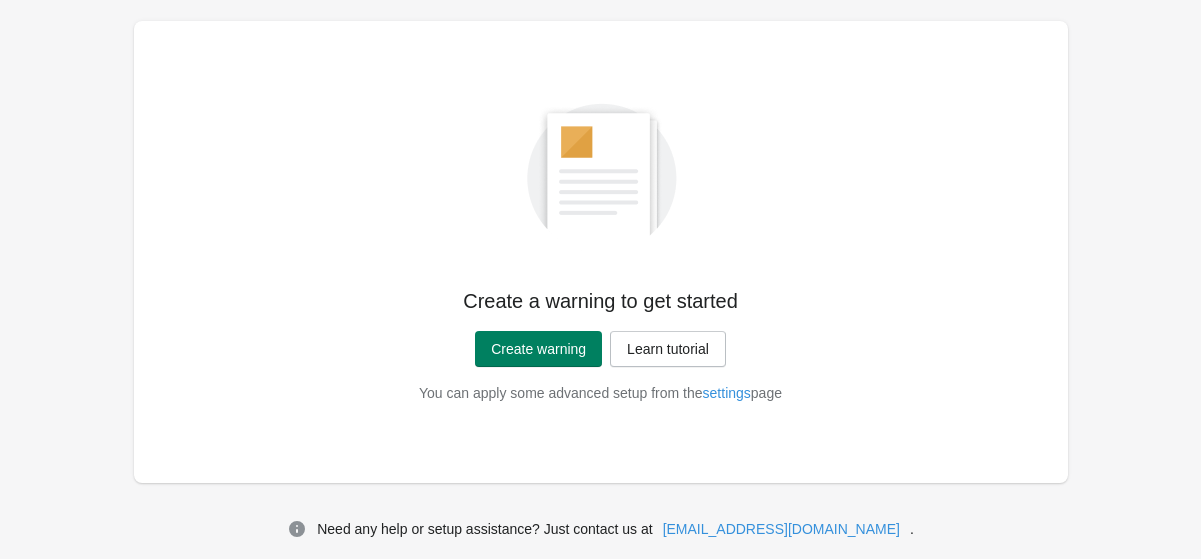 scroll, scrollTop: 120, scrollLeft: 0, axis: vertical 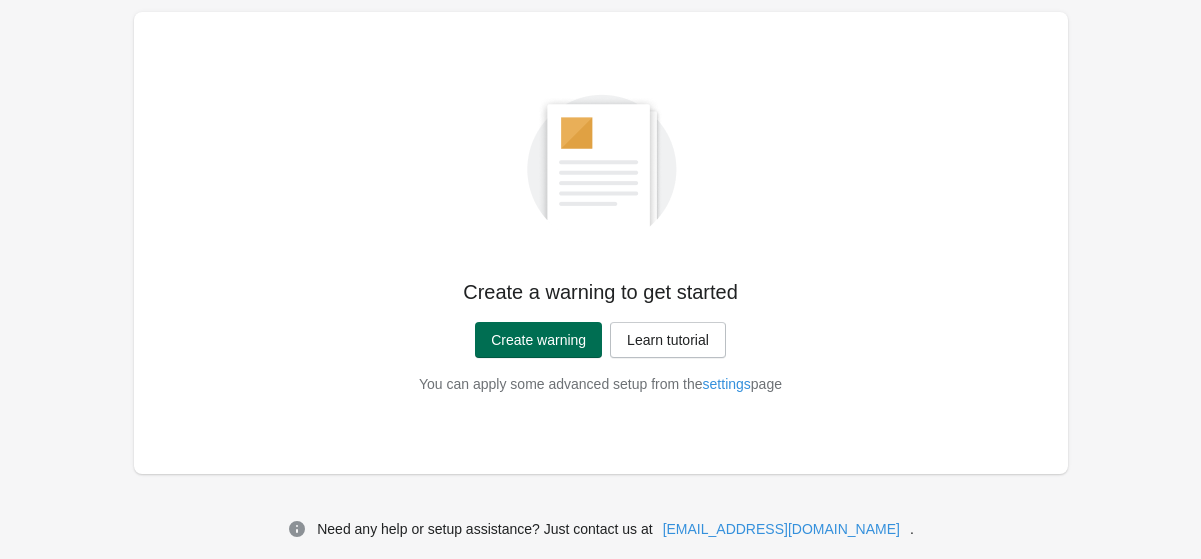 click on "Create warning" at bounding box center (538, 340) 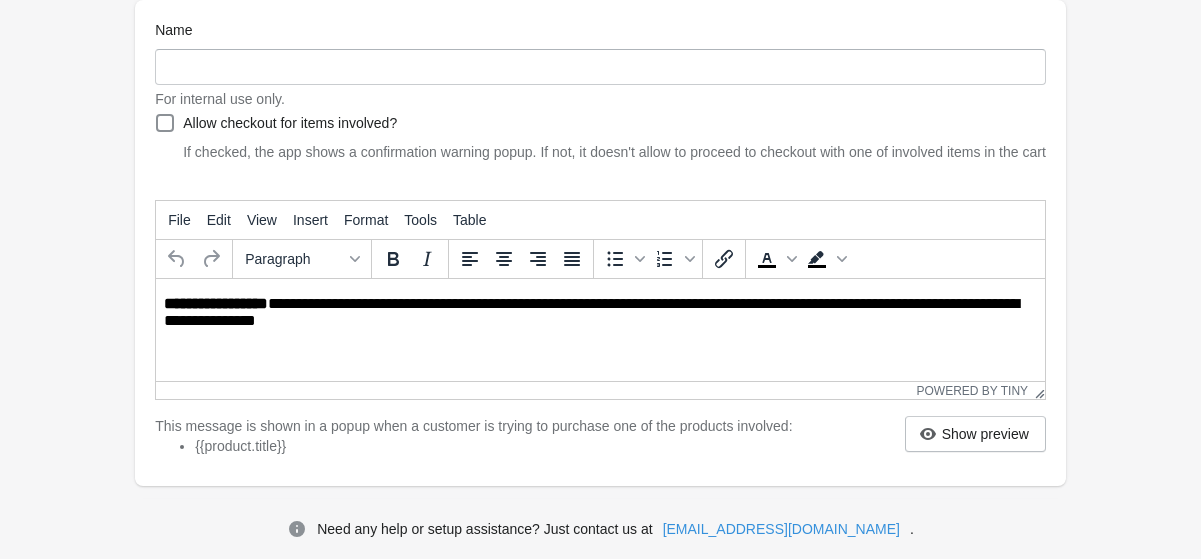 scroll, scrollTop: 302, scrollLeft: 0, axis: vertical 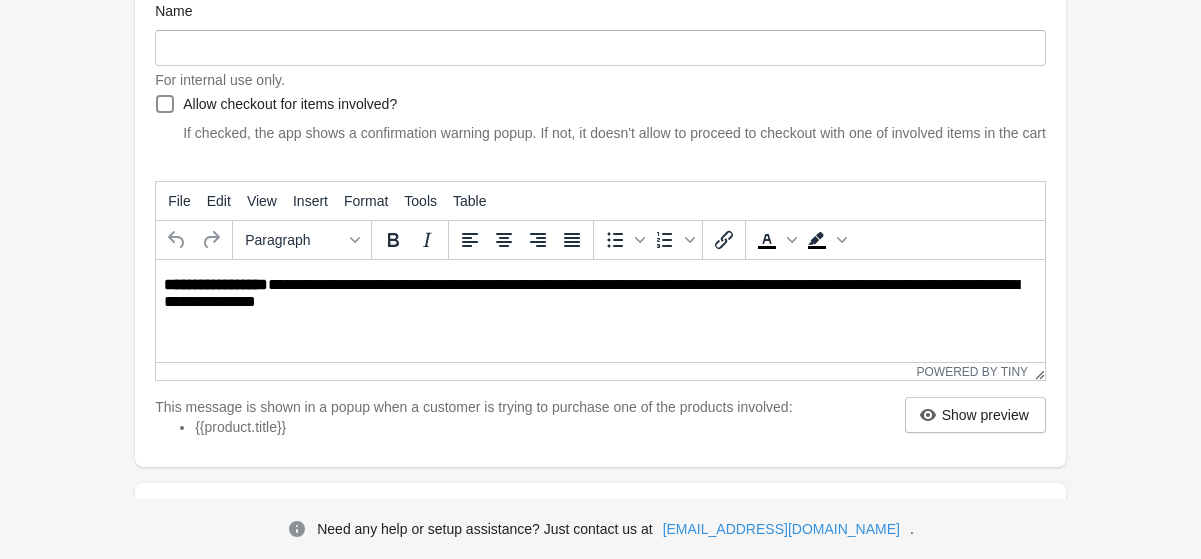 click on "**********" at bounding box center [602, 298] 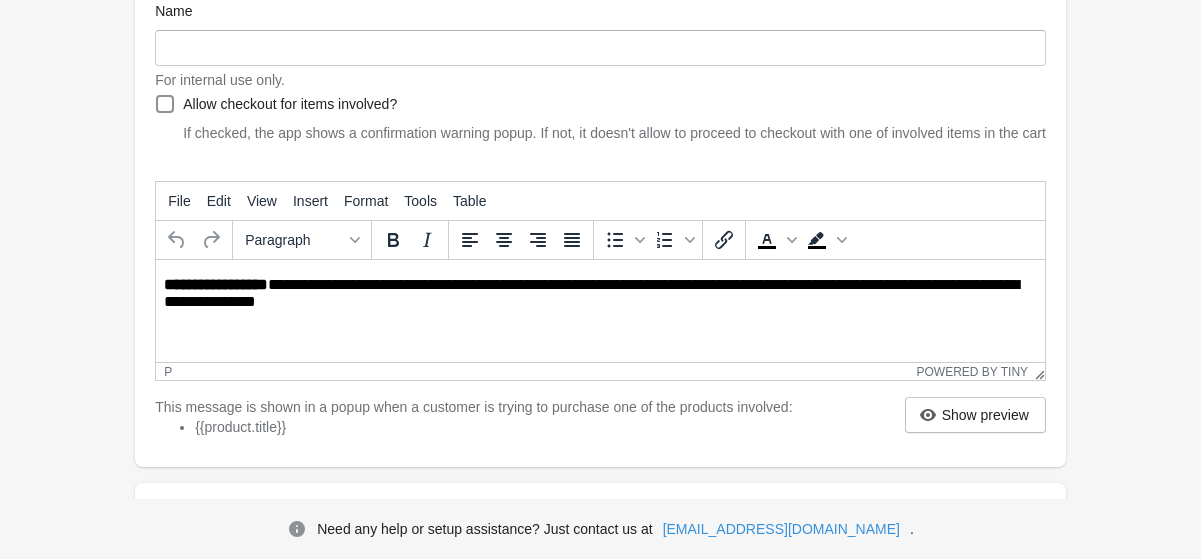click on "**********" at bounding box center (602, 298) 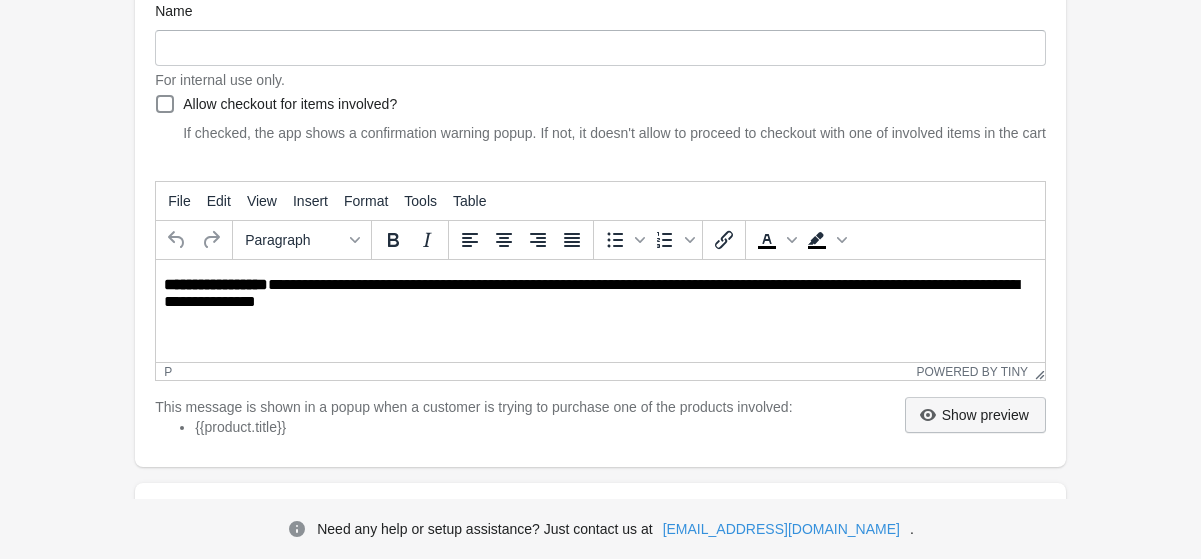 click on "Show preview" at bounding box center [985, 415] 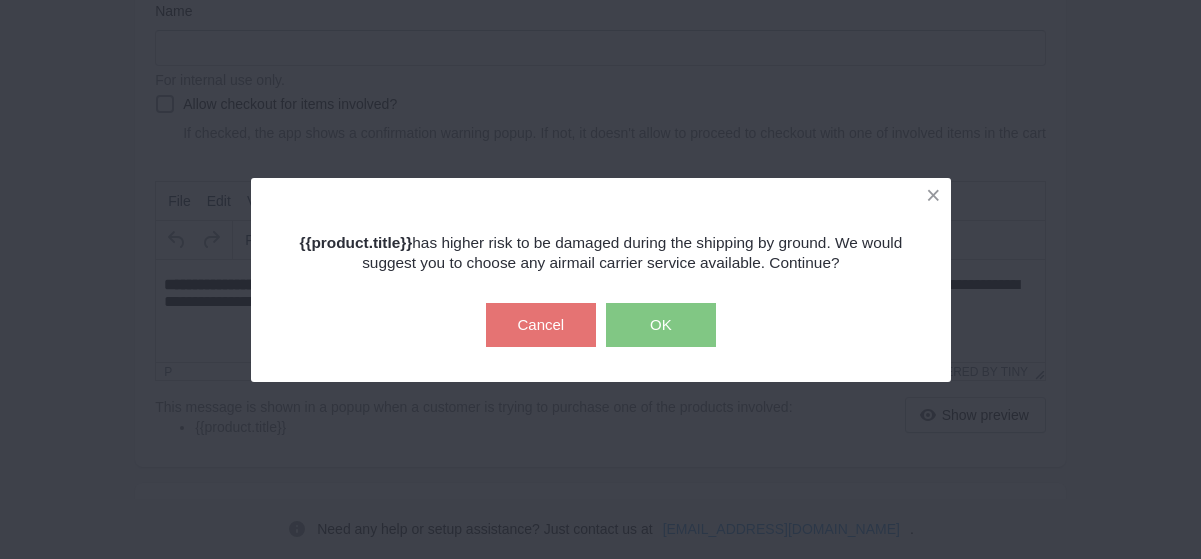 click on "OK" at bounding box center (661, 325) 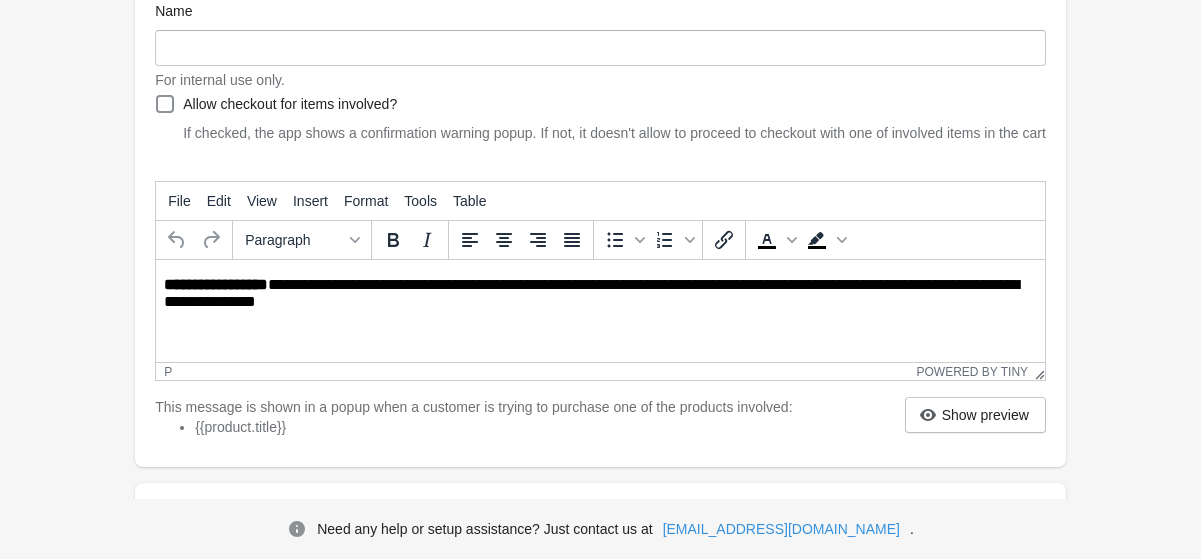click on "**********" at bounding box center [602, 298] 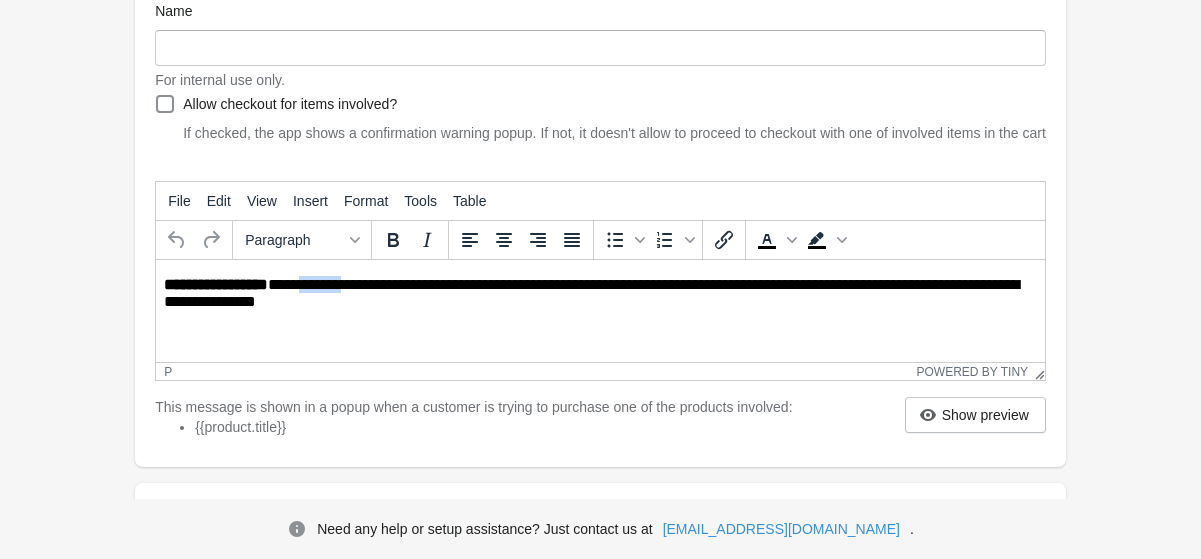 click on "**********" at bounding box center (602, 298) 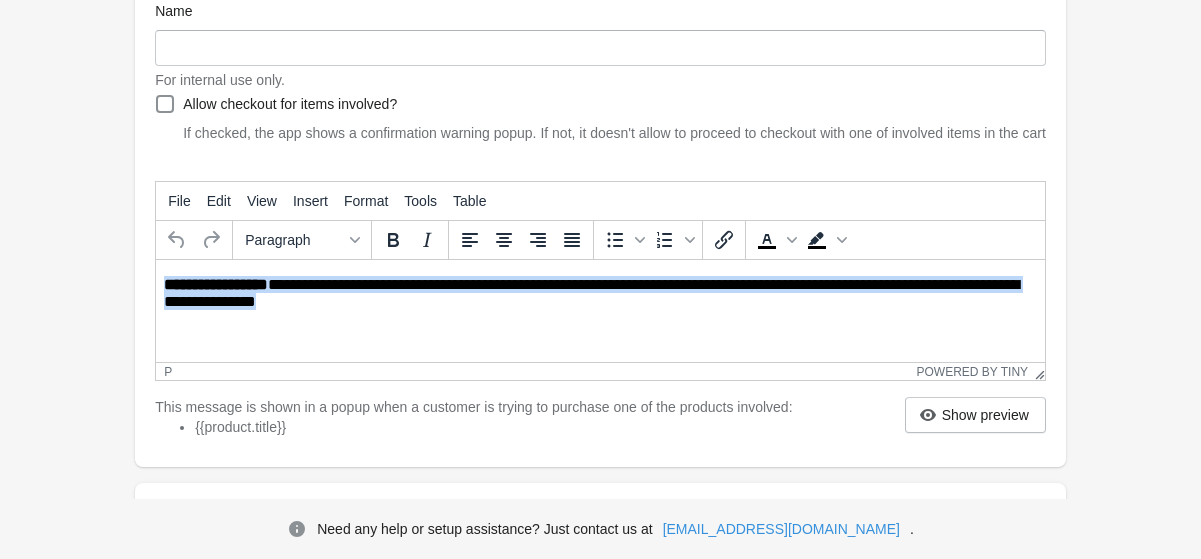 click on "**********" at bounding box center (602, 298) 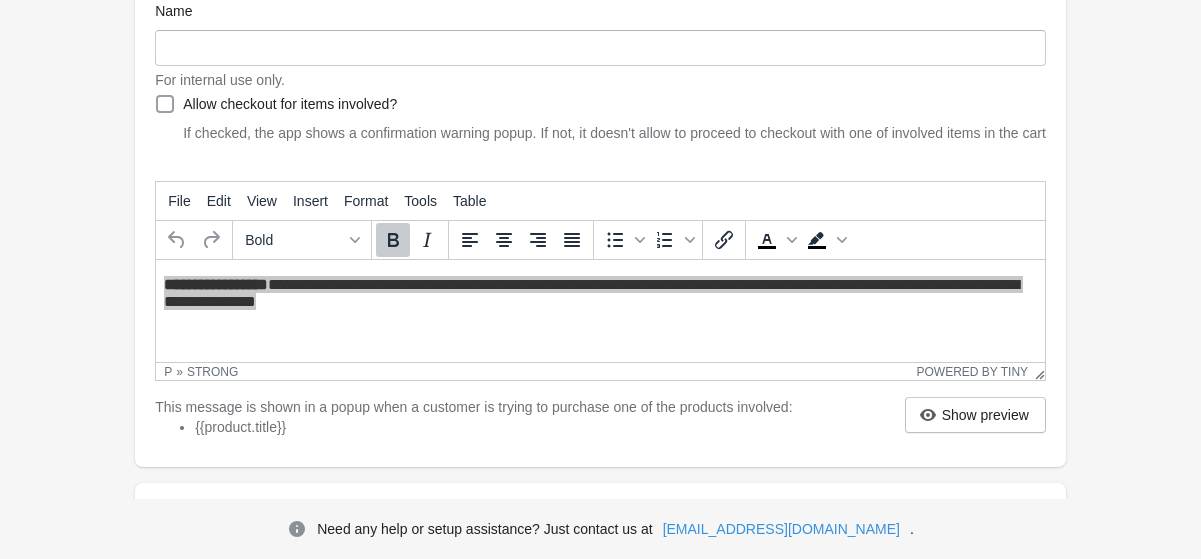 click on "Allow checkout for items involved?" at bounding box center [290, 104] 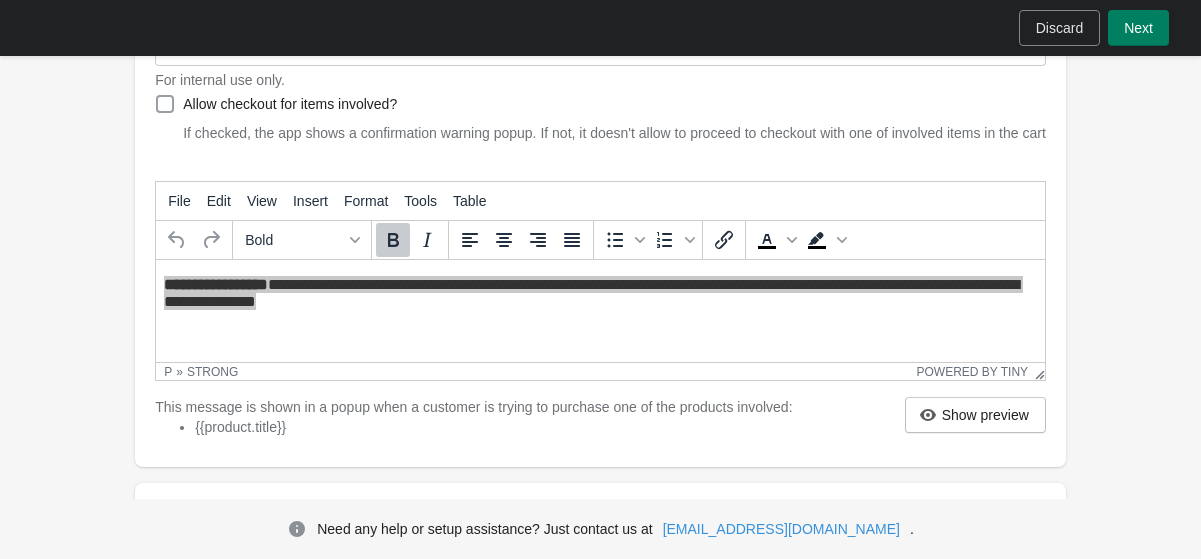 click on "Allow checkout for items involved?" at bounding box center [290, 104] 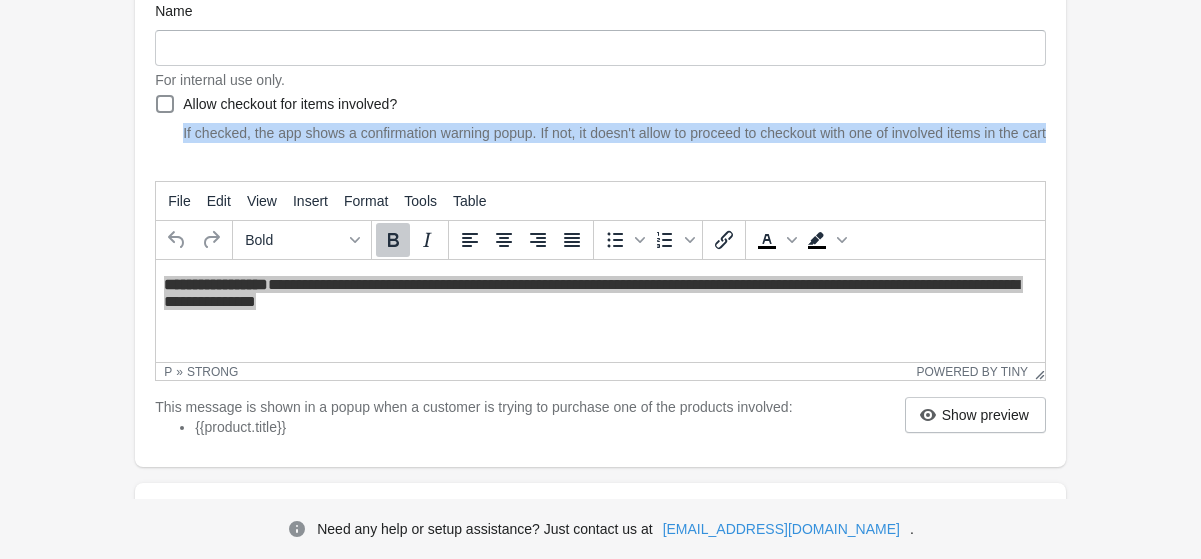 drag, startPoint x: 180, startPoint y: 134, endPoint x: 923, endPoint y: 150, distance: 743.17224 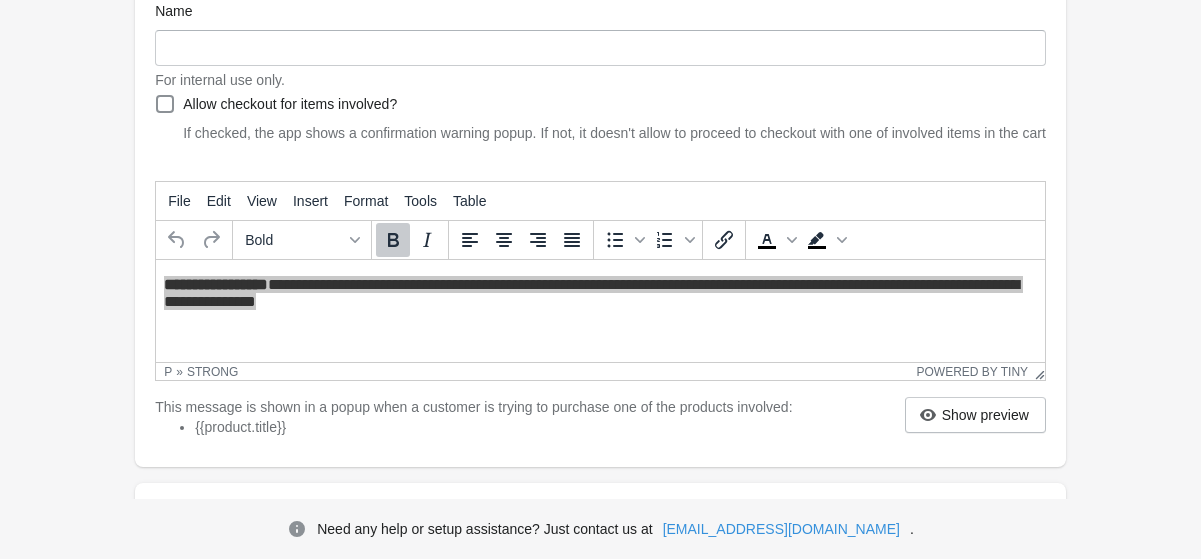 scroll, scrollTop: 211, scrollLeft: 0, axis: vertical 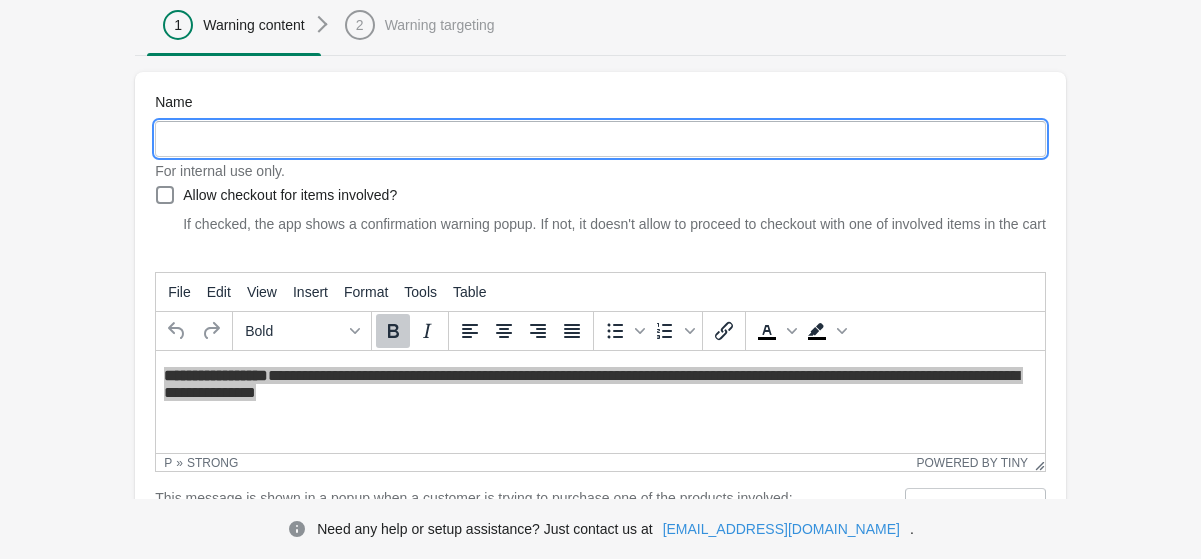 click on "Name" at bounding box center [600, 139] 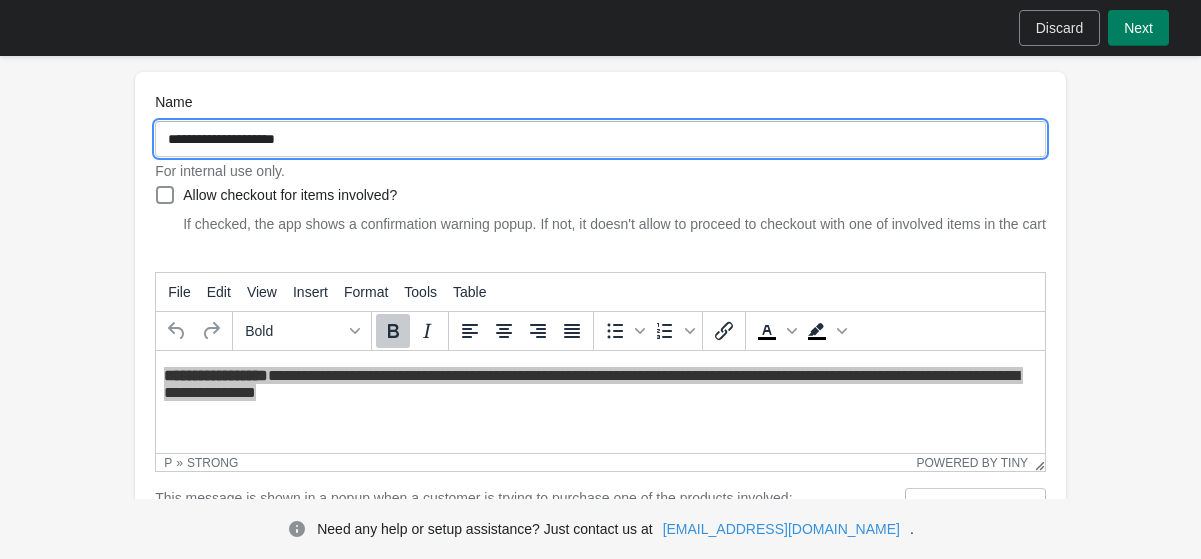 type on "**********" 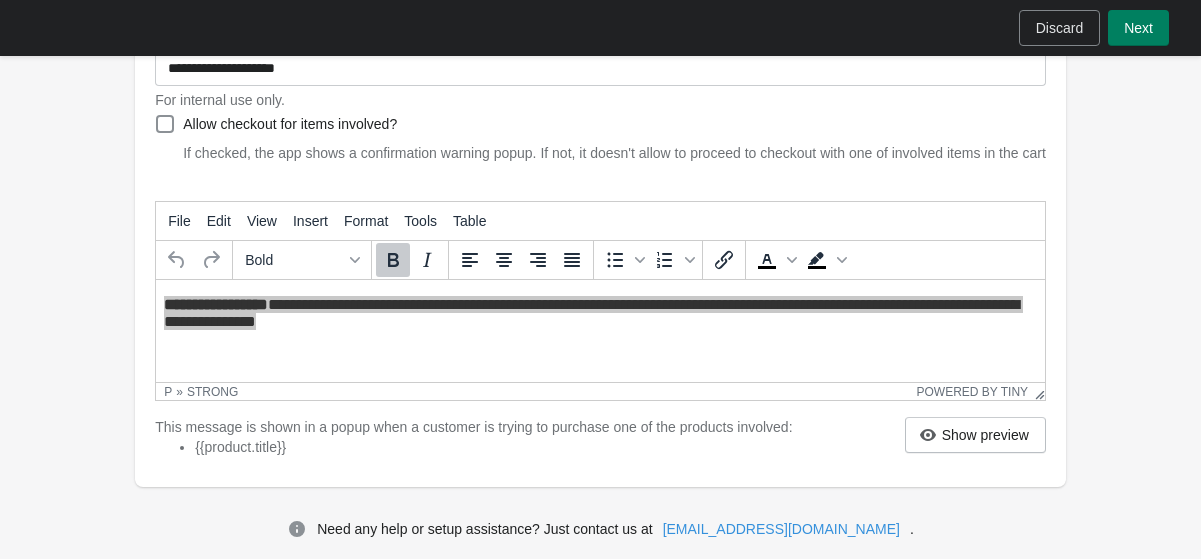 scroll, scrollTop: 302, scrollLeft: 0, axis: vertical 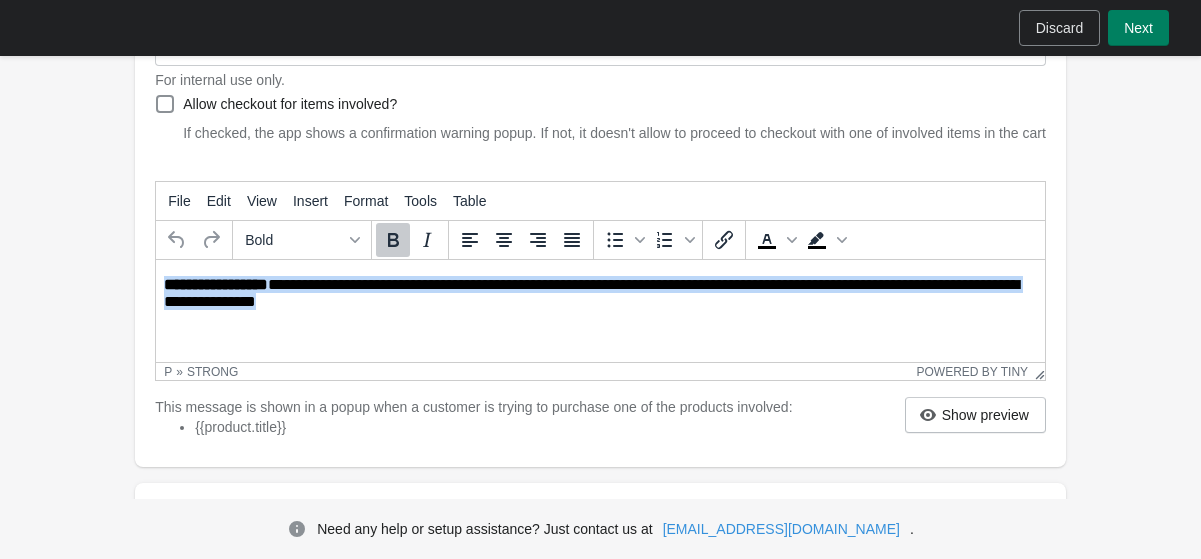click on "**********" at bounding box center [602, 298] 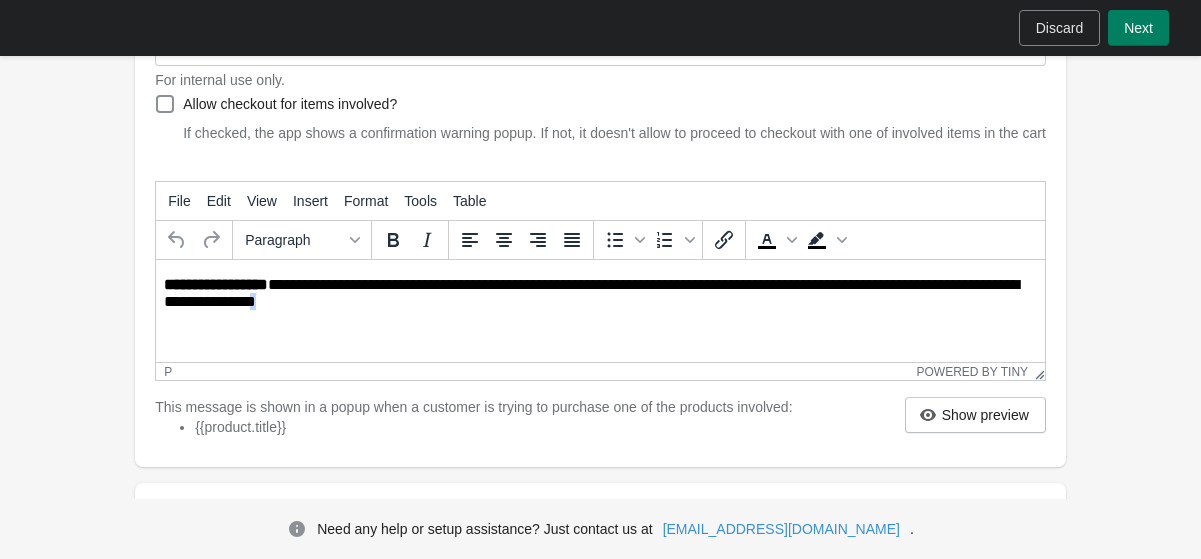 click on "**********" at bounding box center [602, 298] 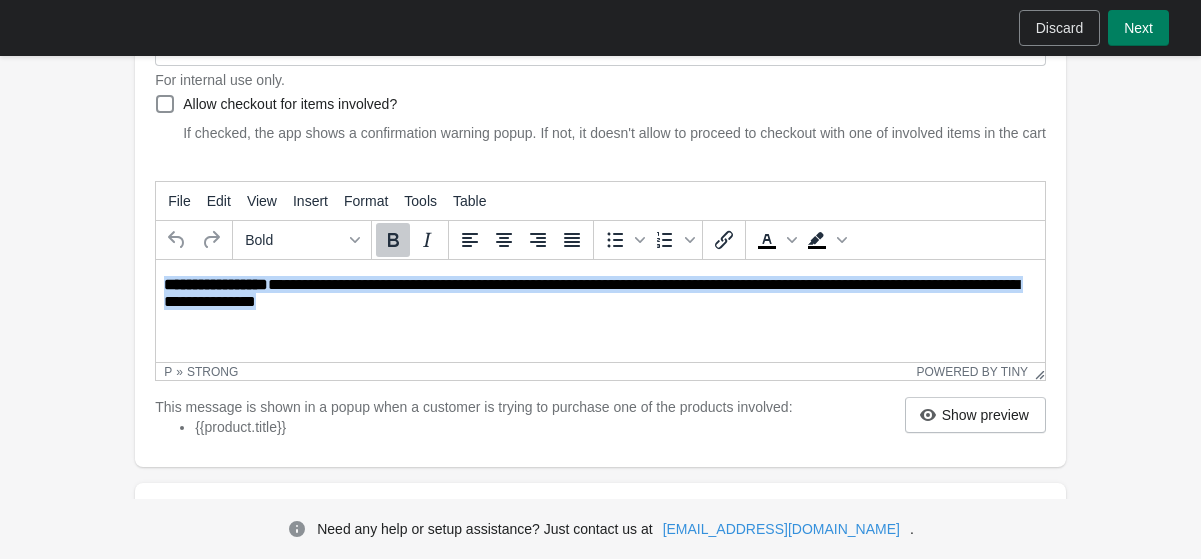 click on "**********" at bounding box center [602, 298] 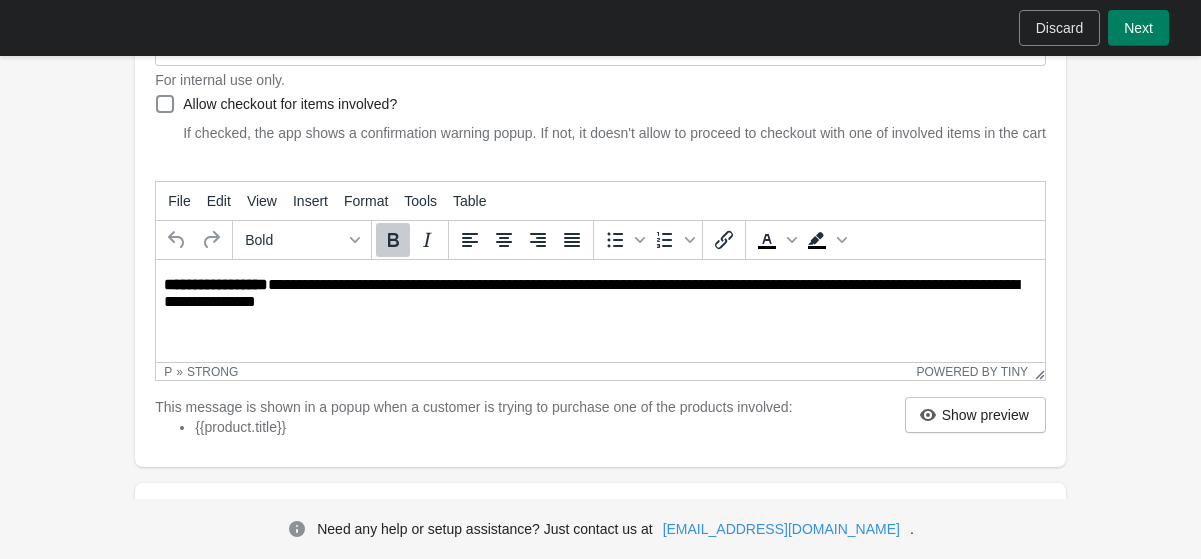 click on "**********" at bounding box center [216, 284] 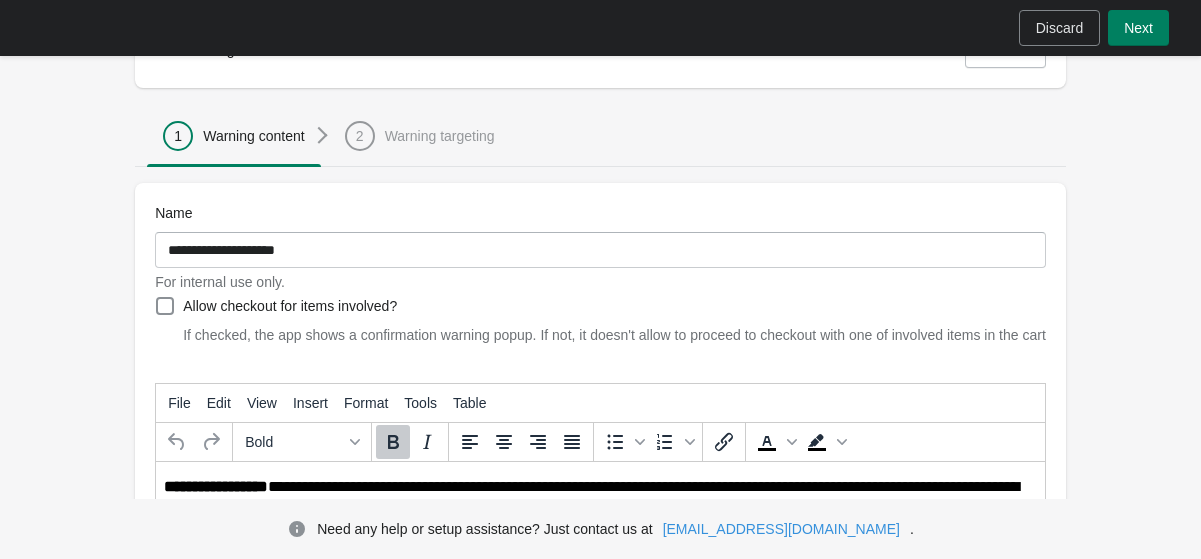 scroll, scrollTop: 0, scrollLeft: 0, axis: both 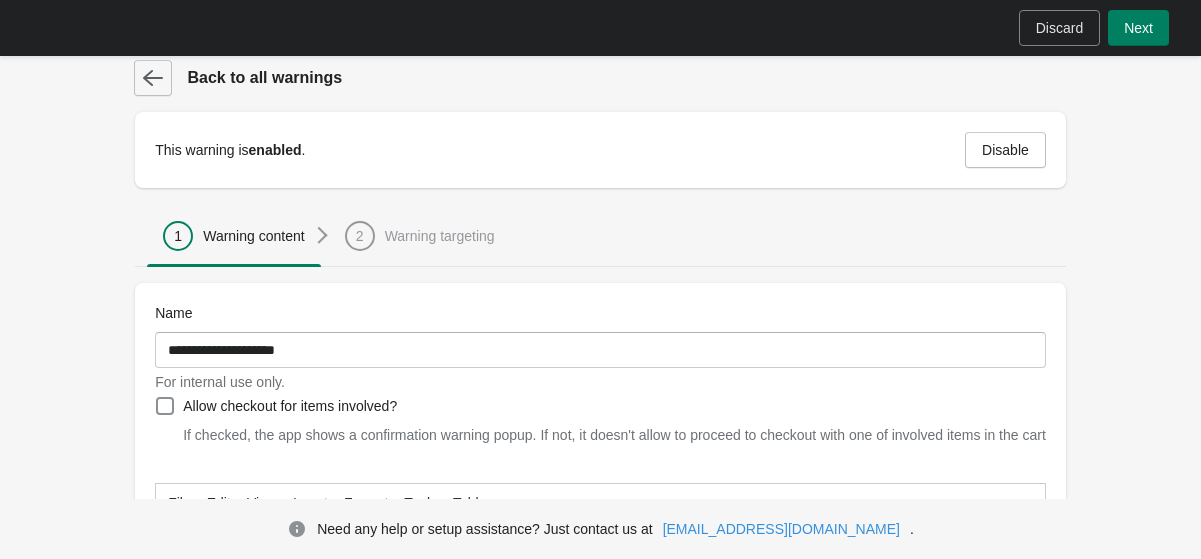 click 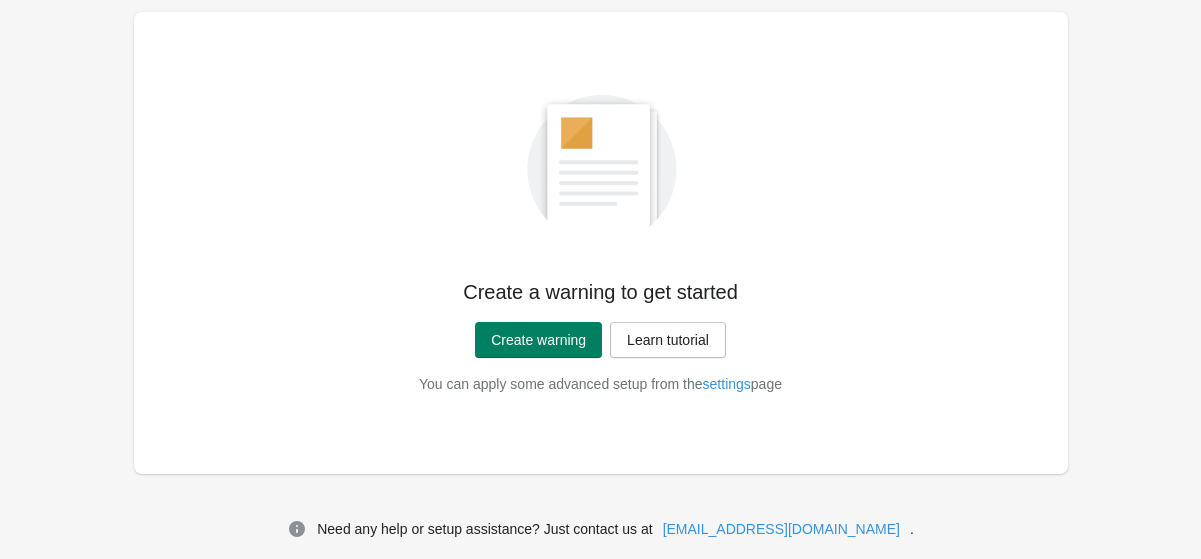 scroll, scrollTop: 120, scrollLeft: 0, axis: vertical 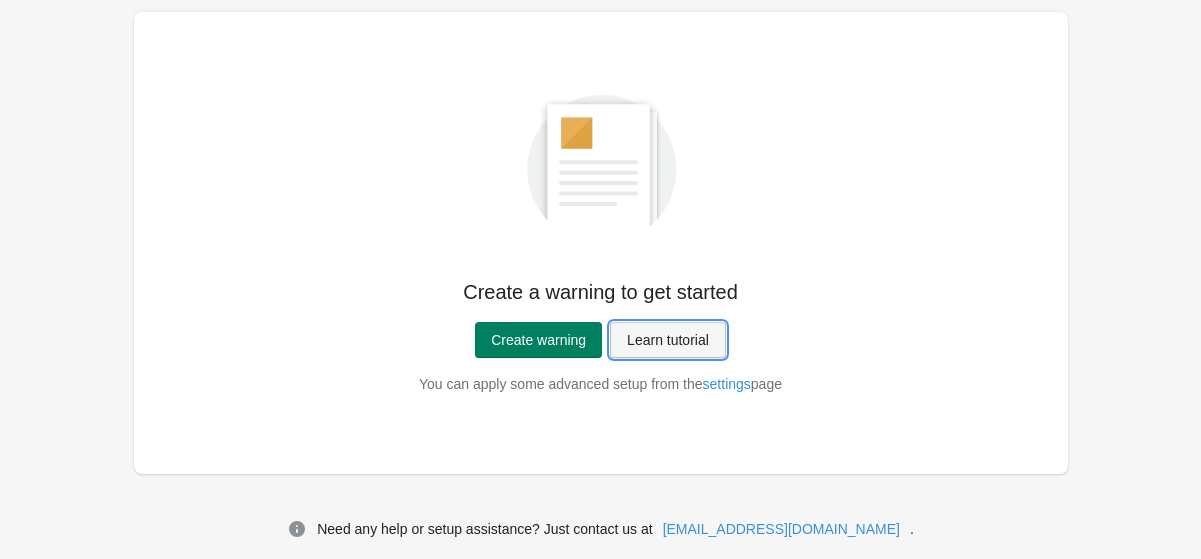 click on "Learn tutorial" at bounding box center (668, 340) 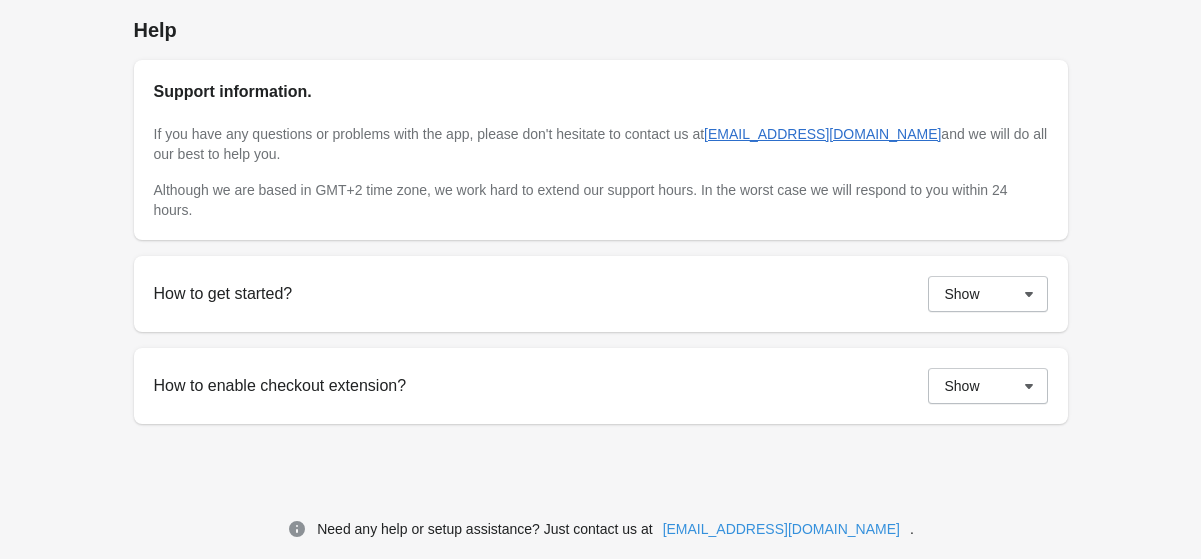 scroll, scrollTop: 0, scrollLeft: 0, axis: both 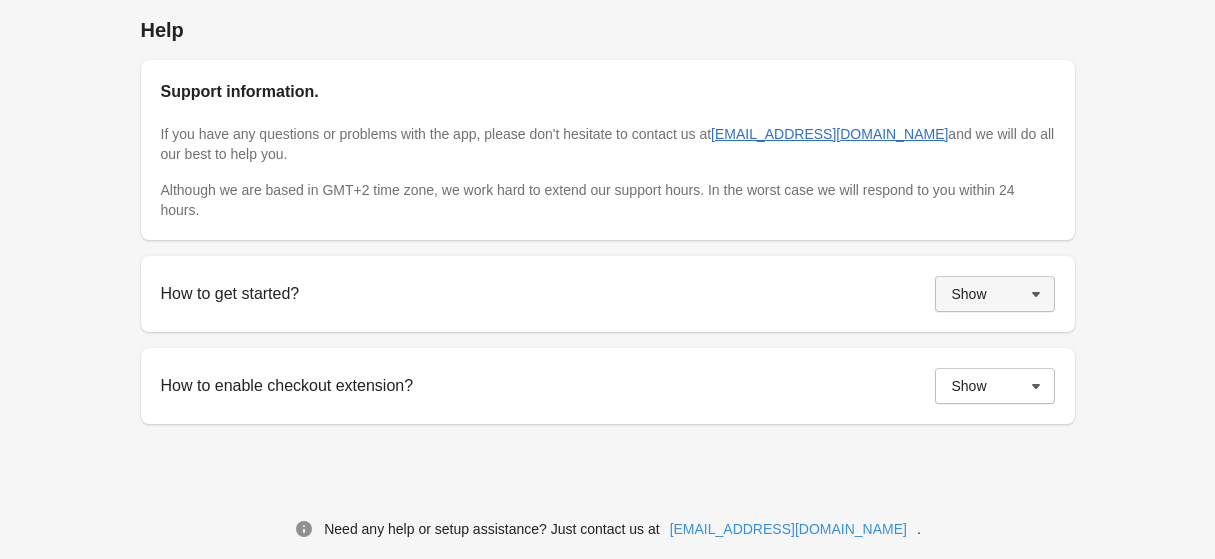 click on "Show" at bounding box center [969, 294] 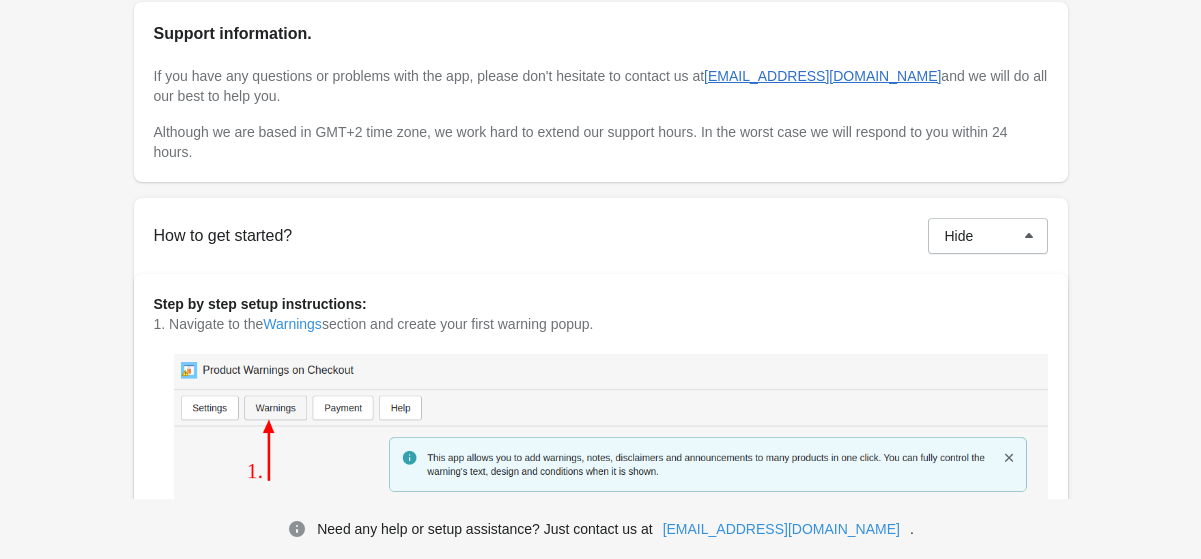 scroll, scrollTop: 0, scrollLeft: 0, axis: both 